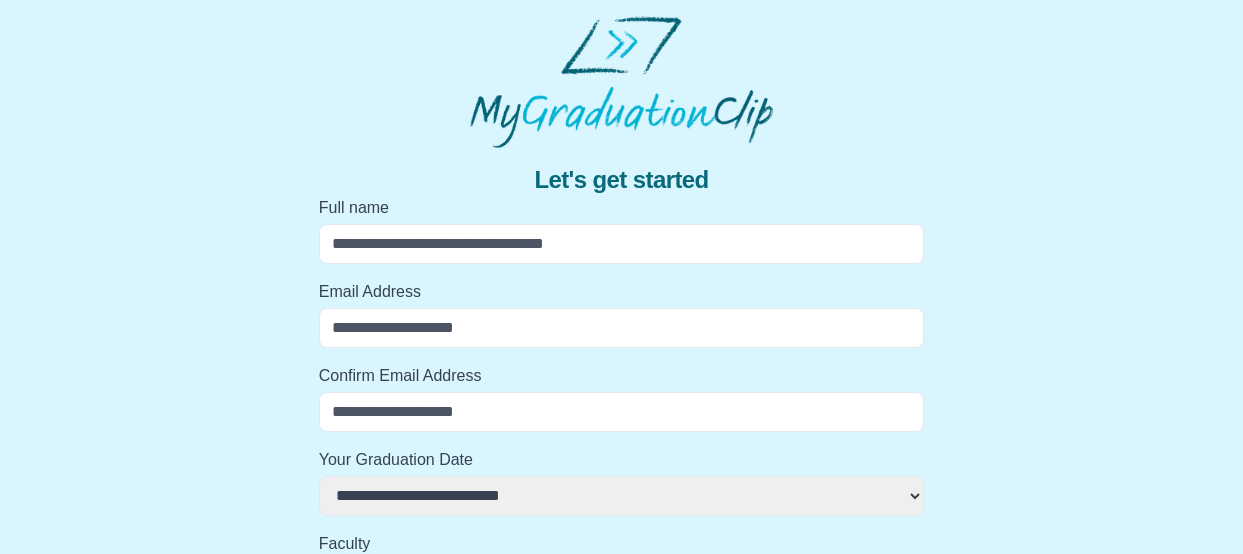 scroll, scrollTop: 382, scrollLeft: 0, axis: vertical 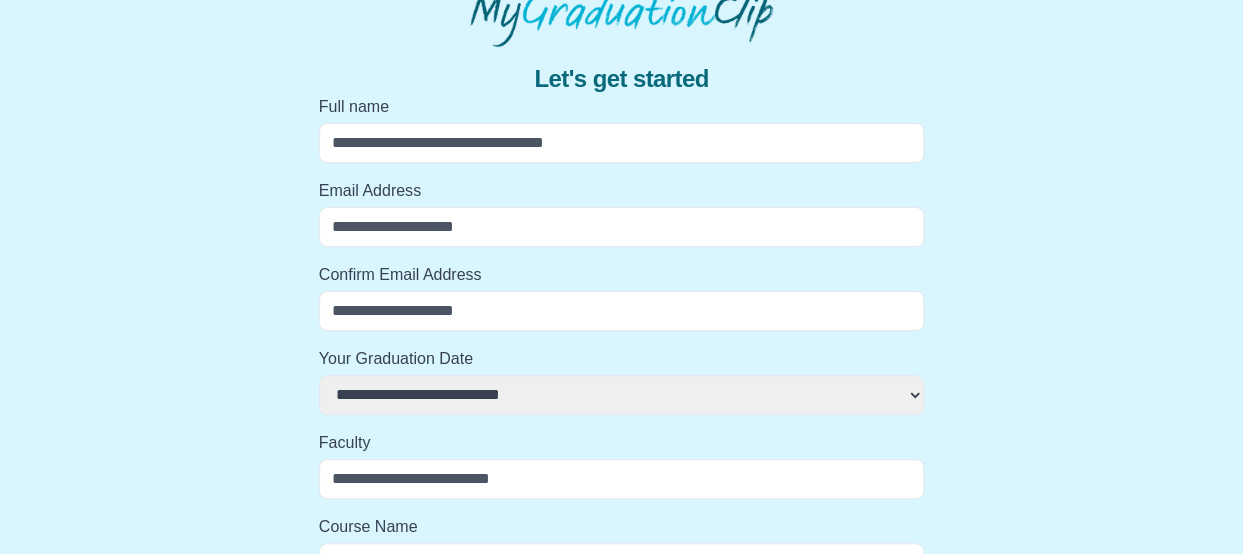 click on "Full name" at bounding box center [622, 143] 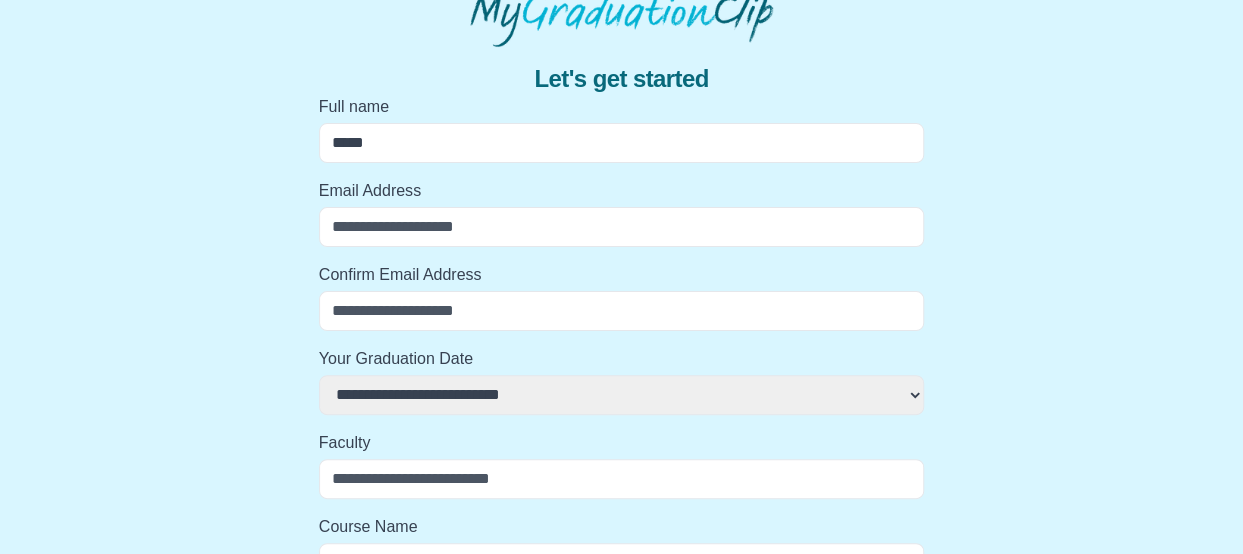 select 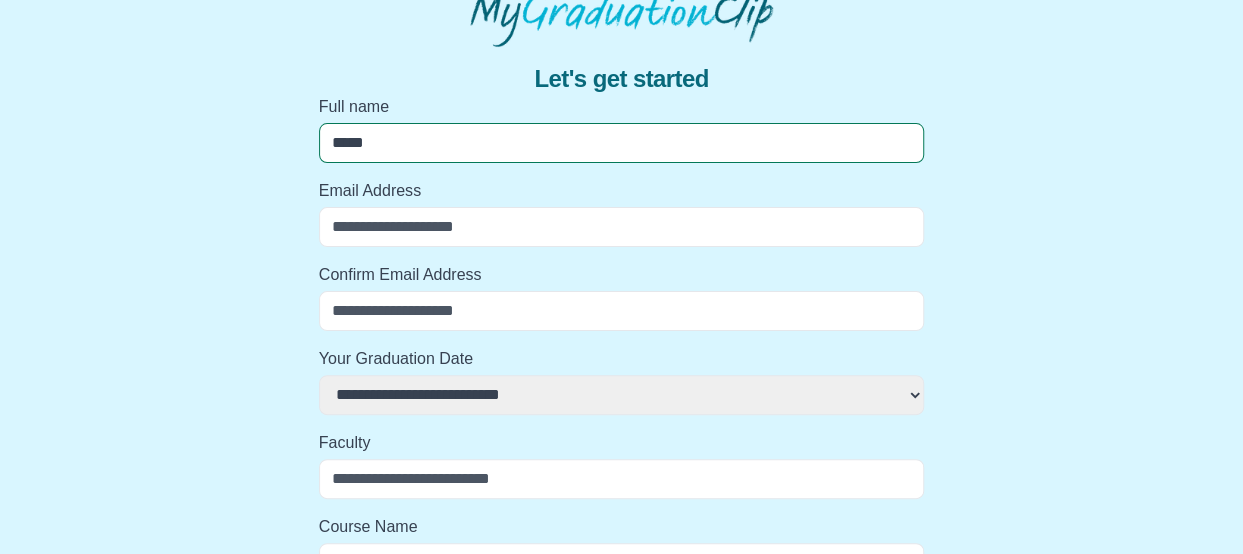 click on "*****" at bounding box center (622, 143) 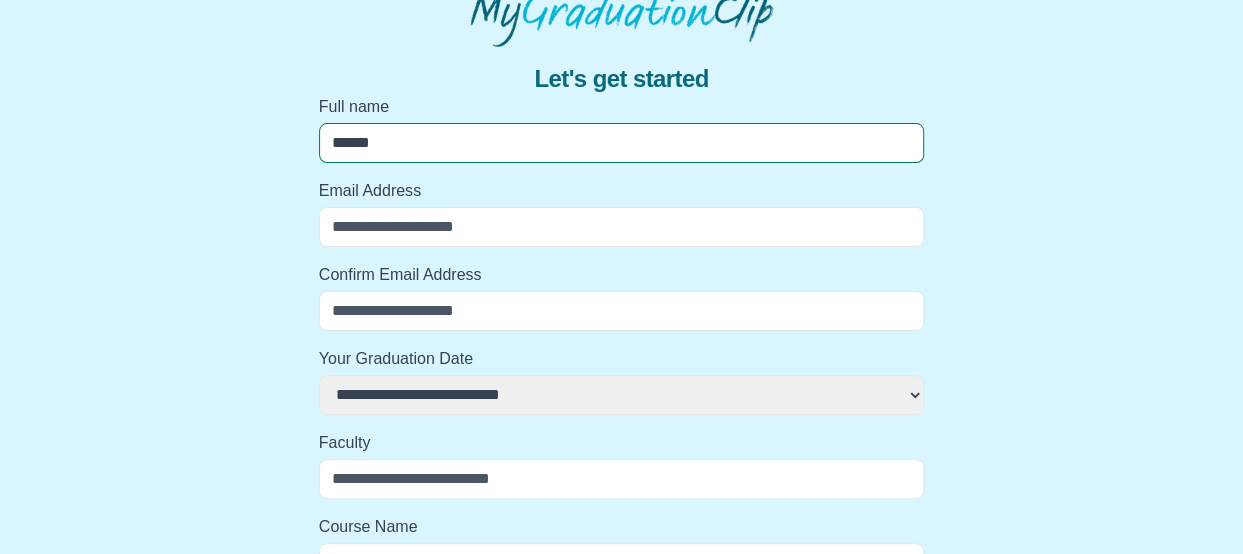 select 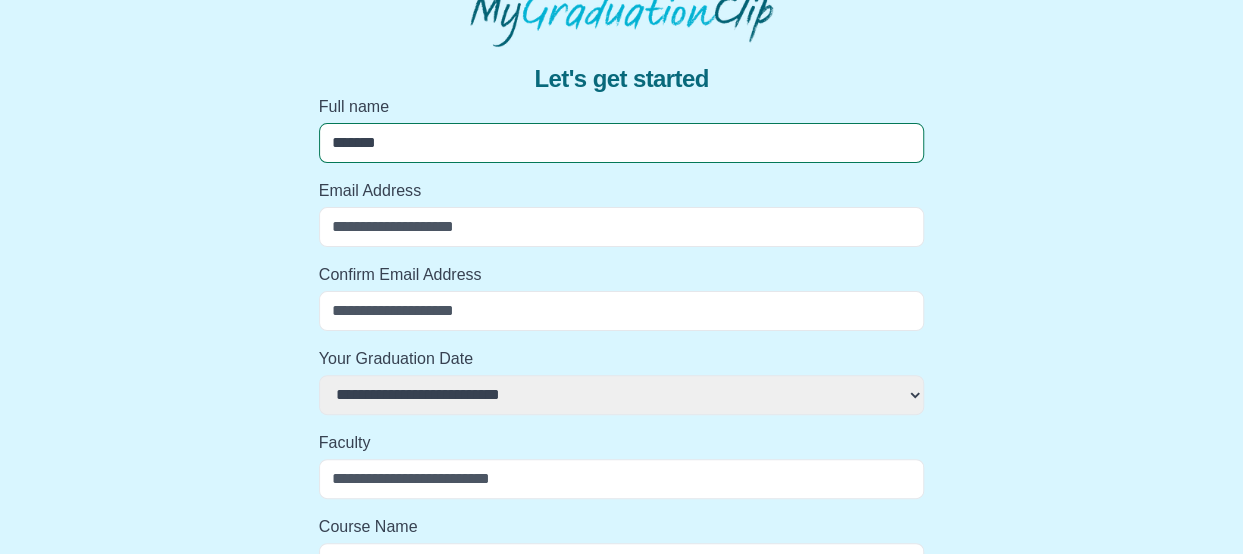 select 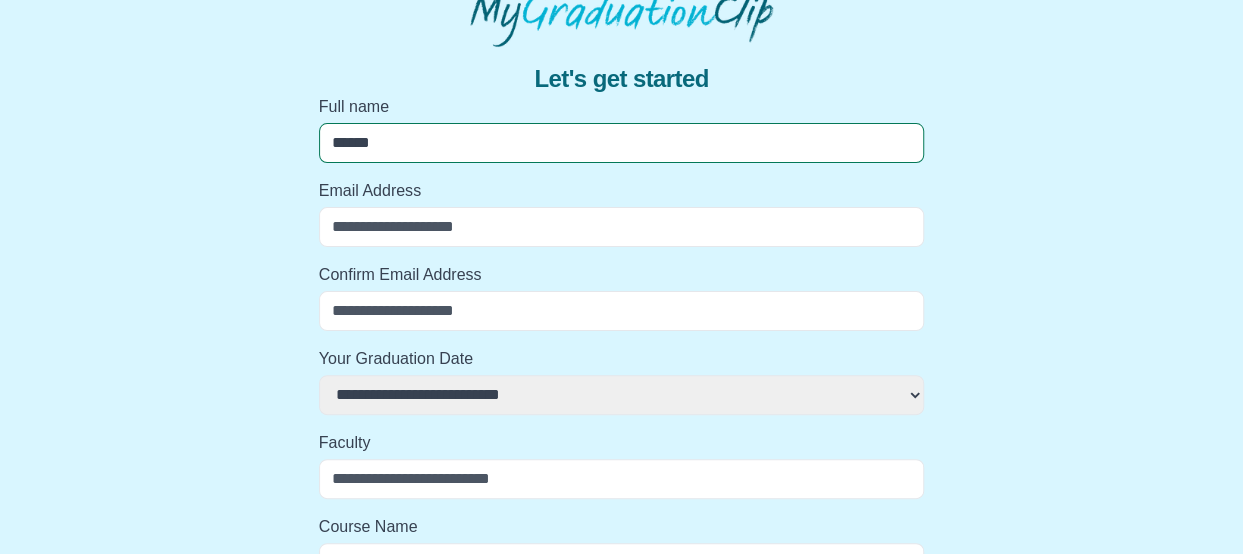 select 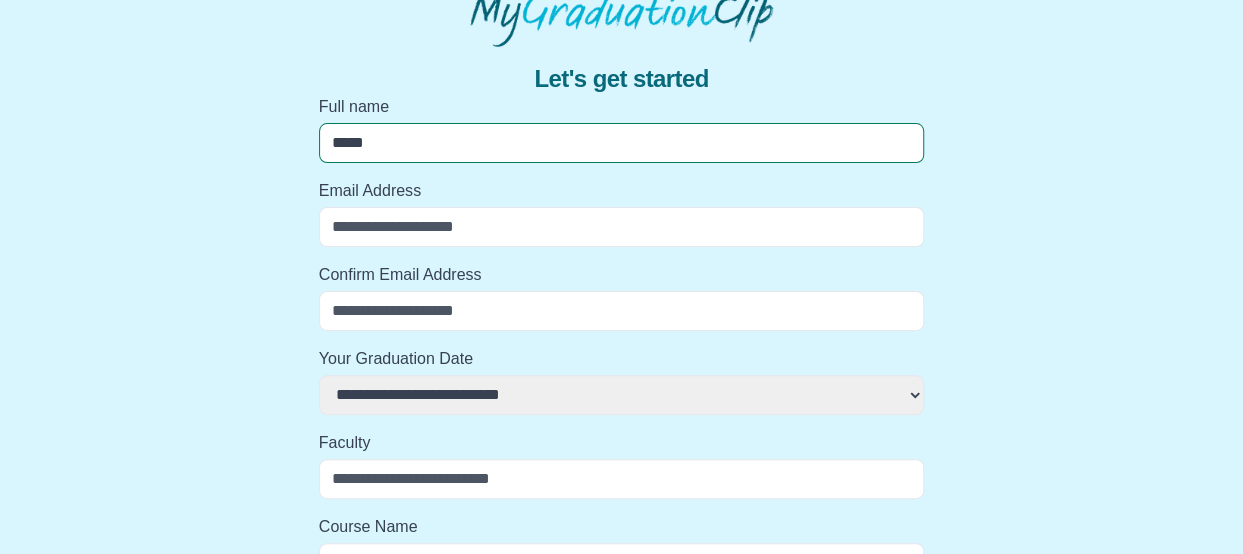 select 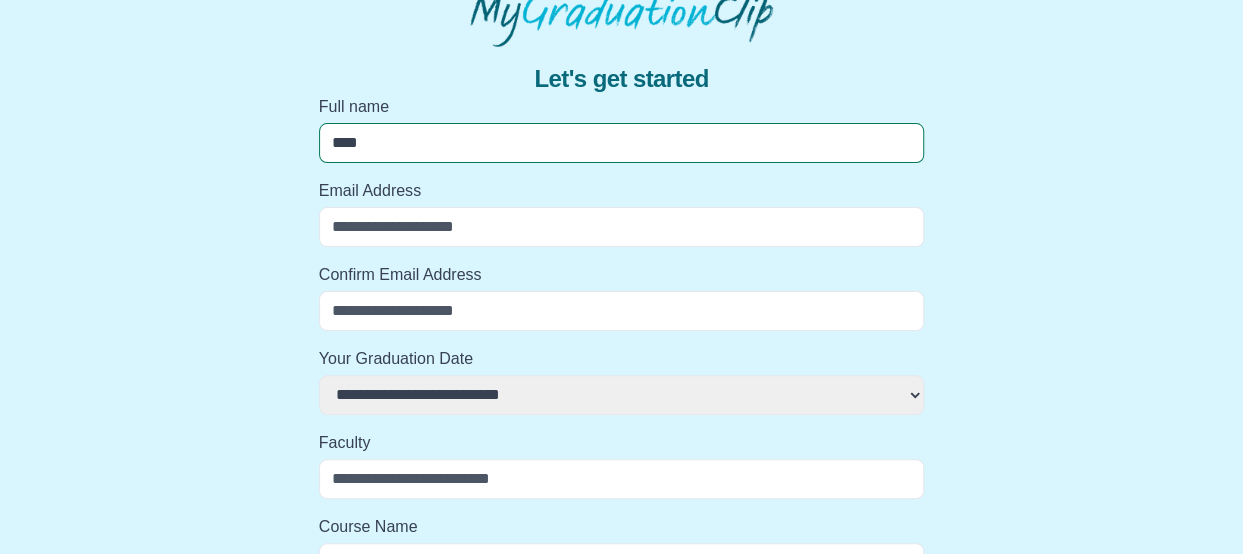 select 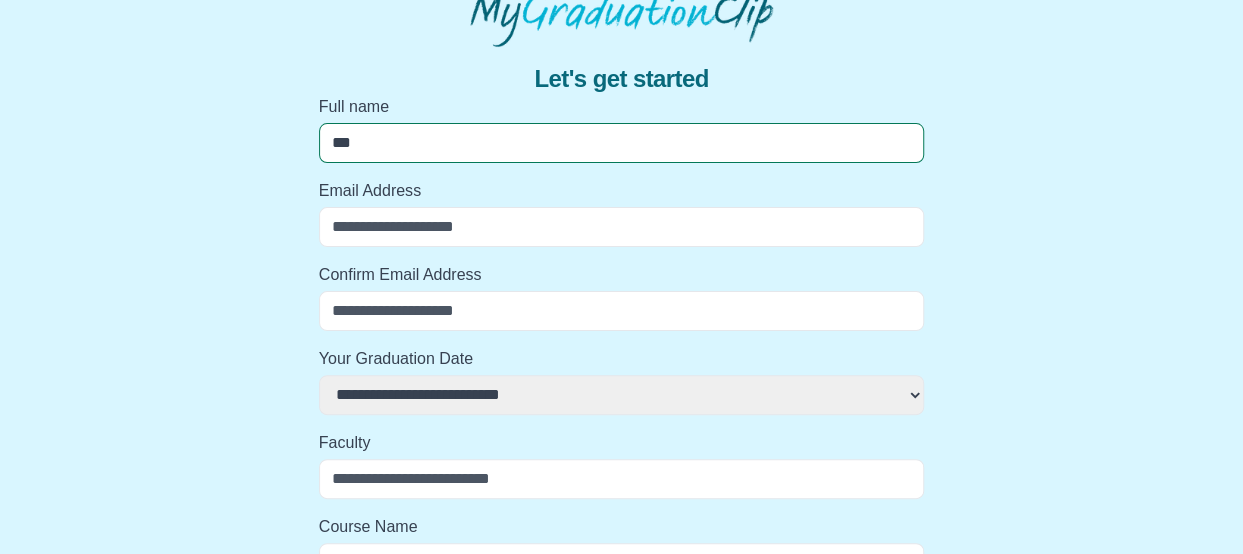 select 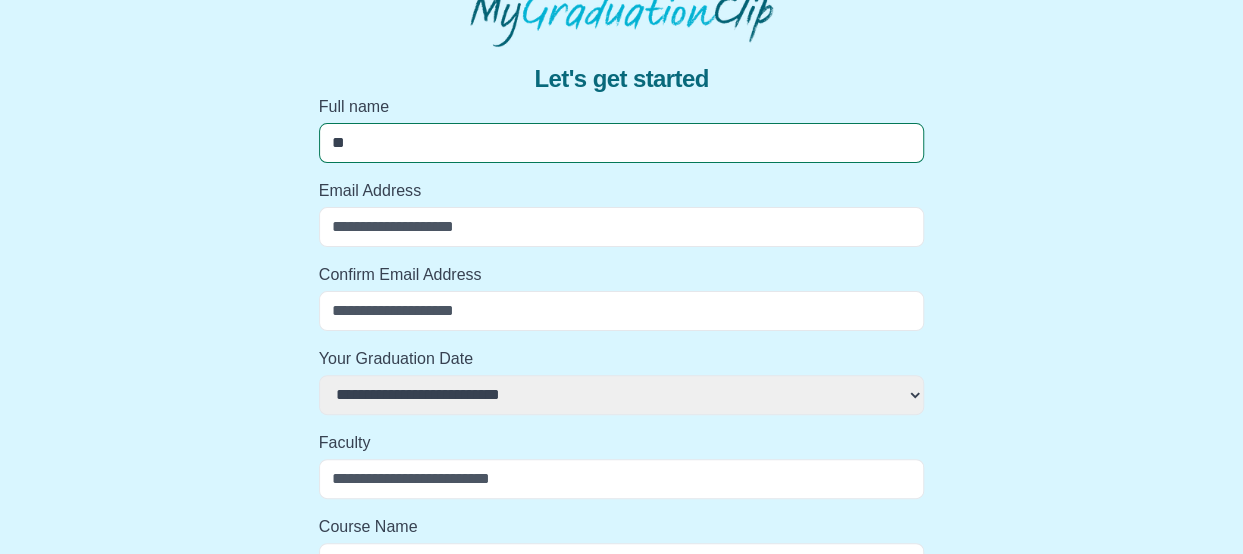select 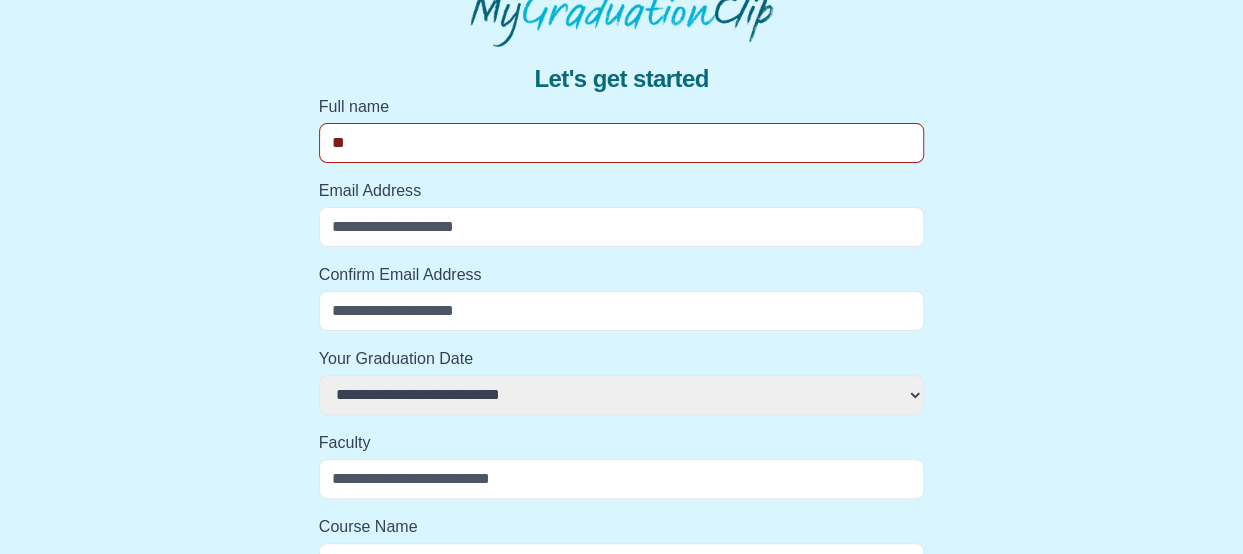 type on "*" 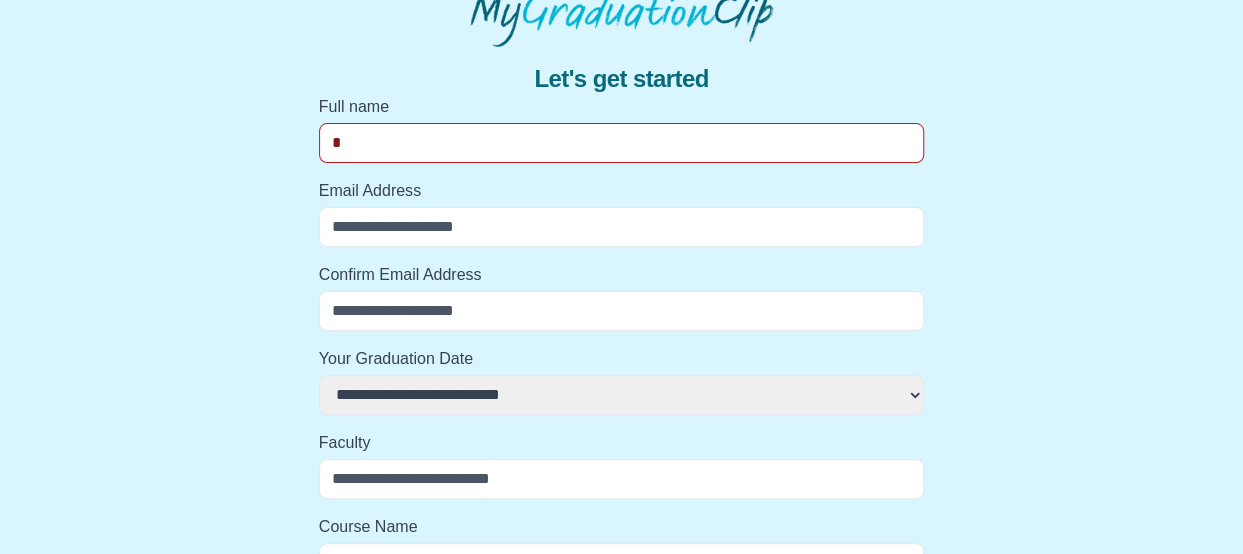 select 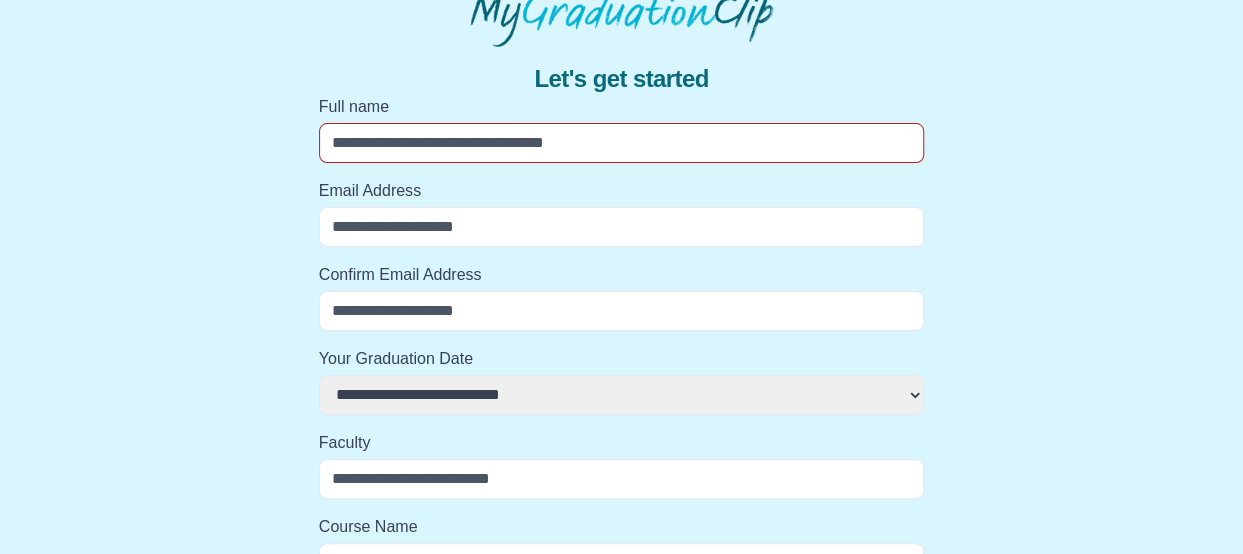 select 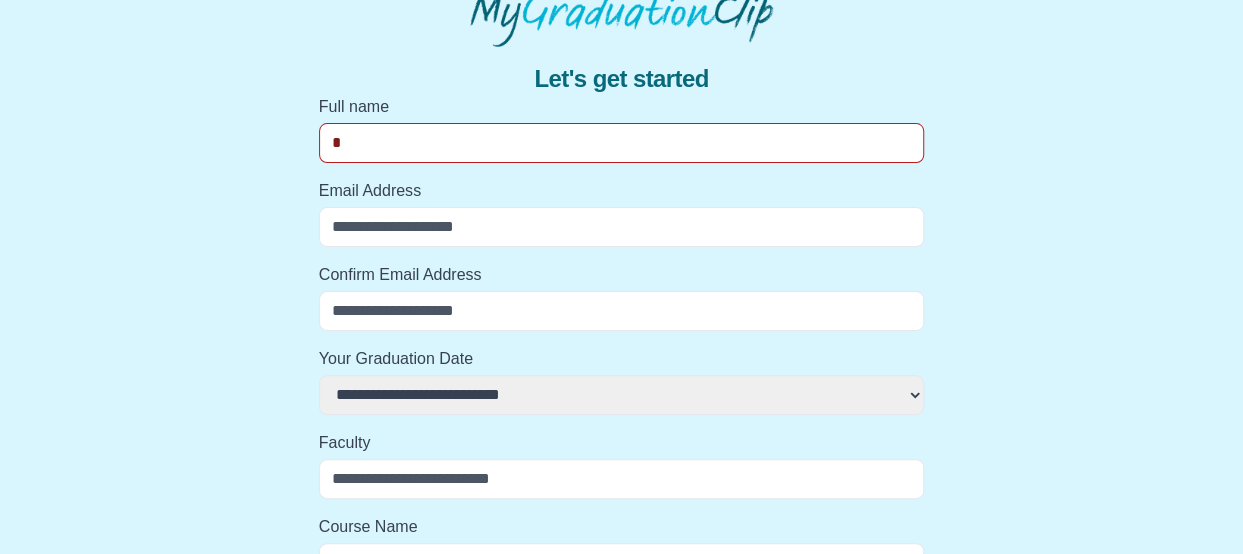 select 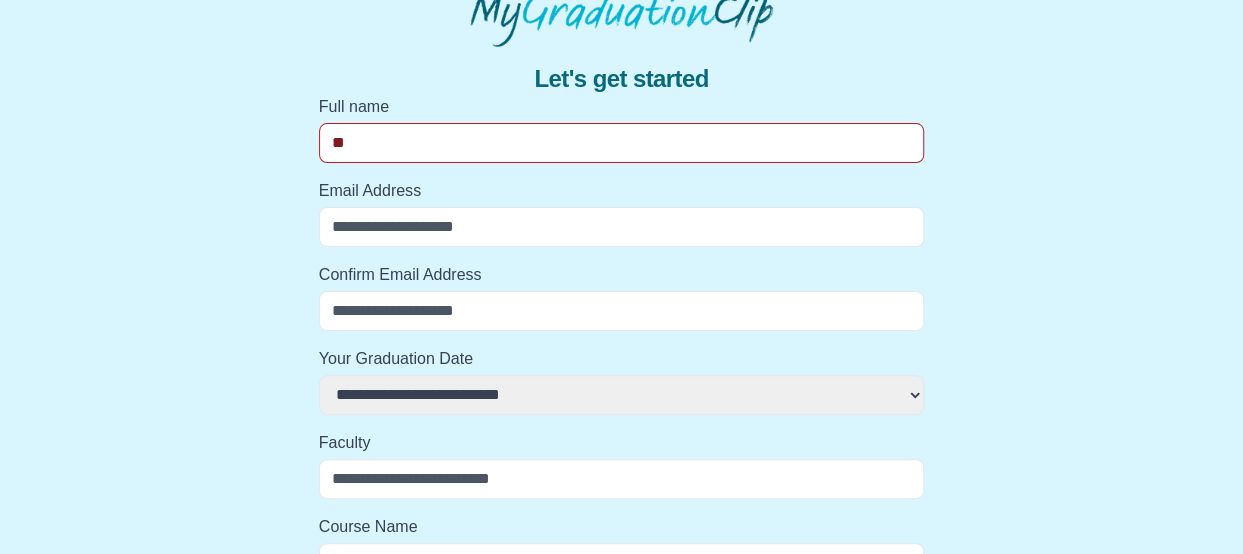 select 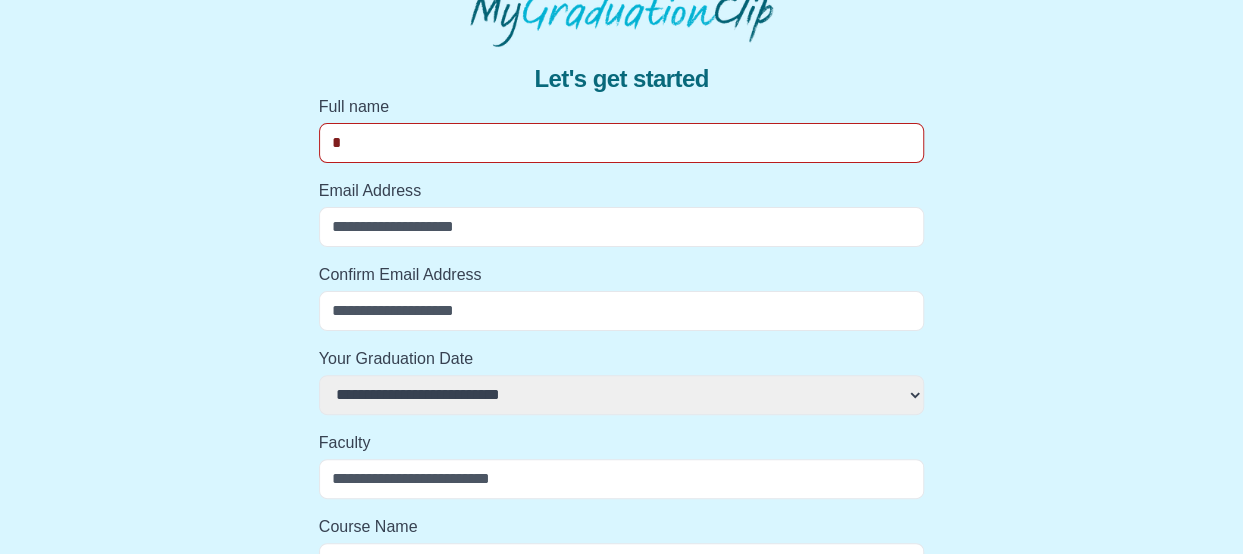 select 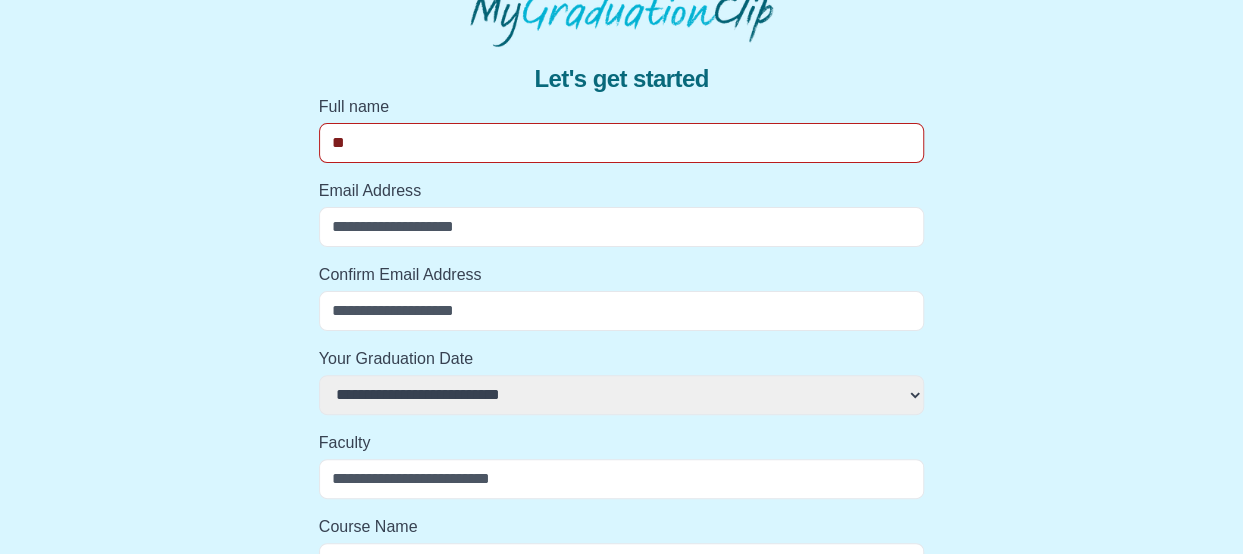 select 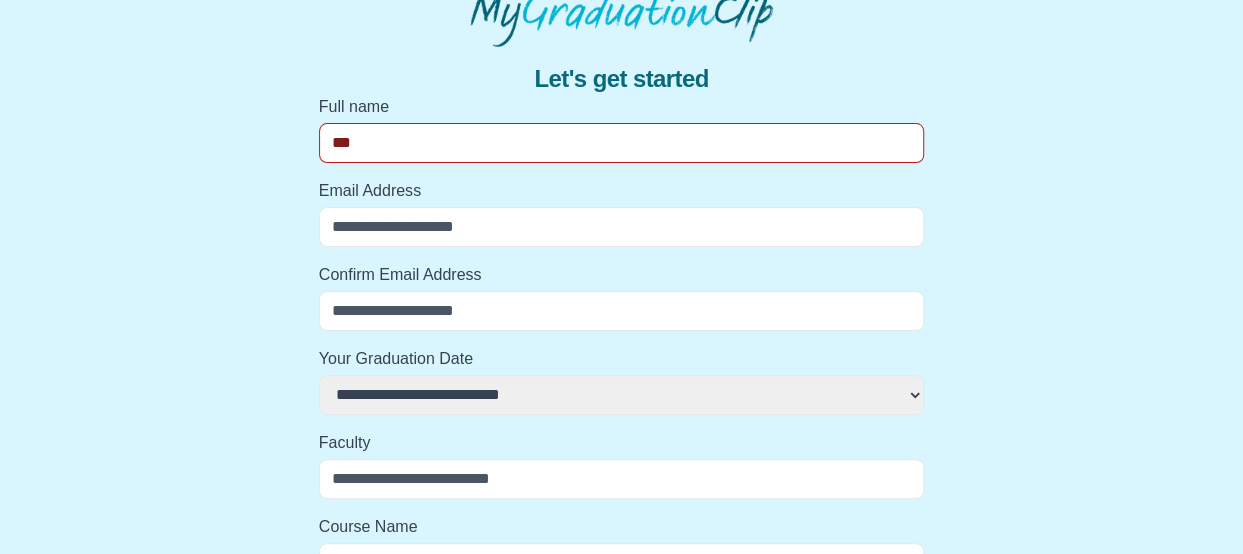 select 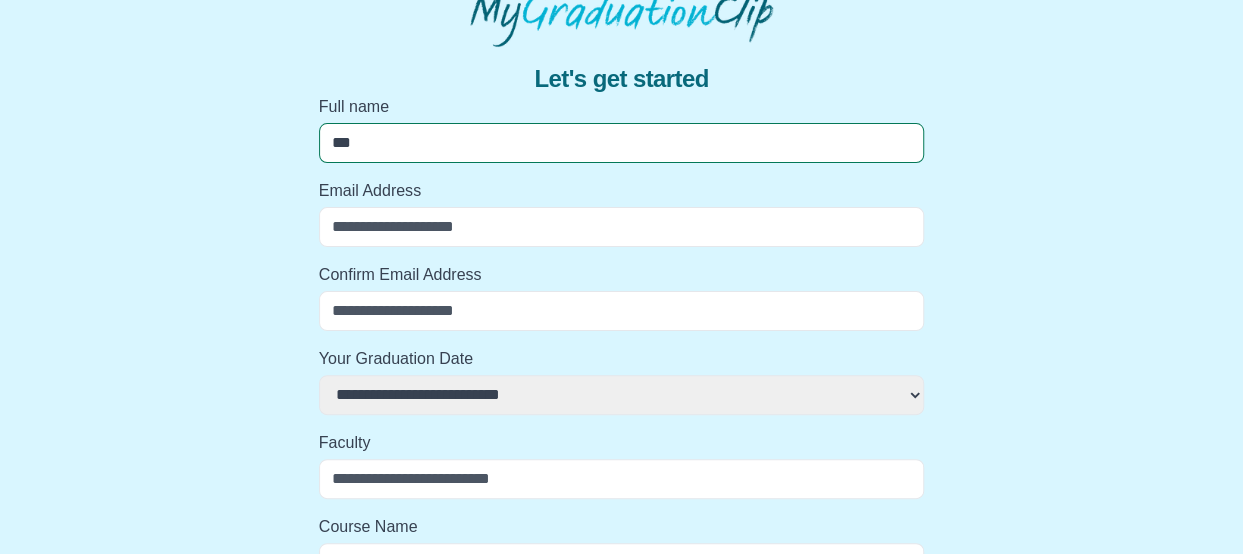 type on "****" 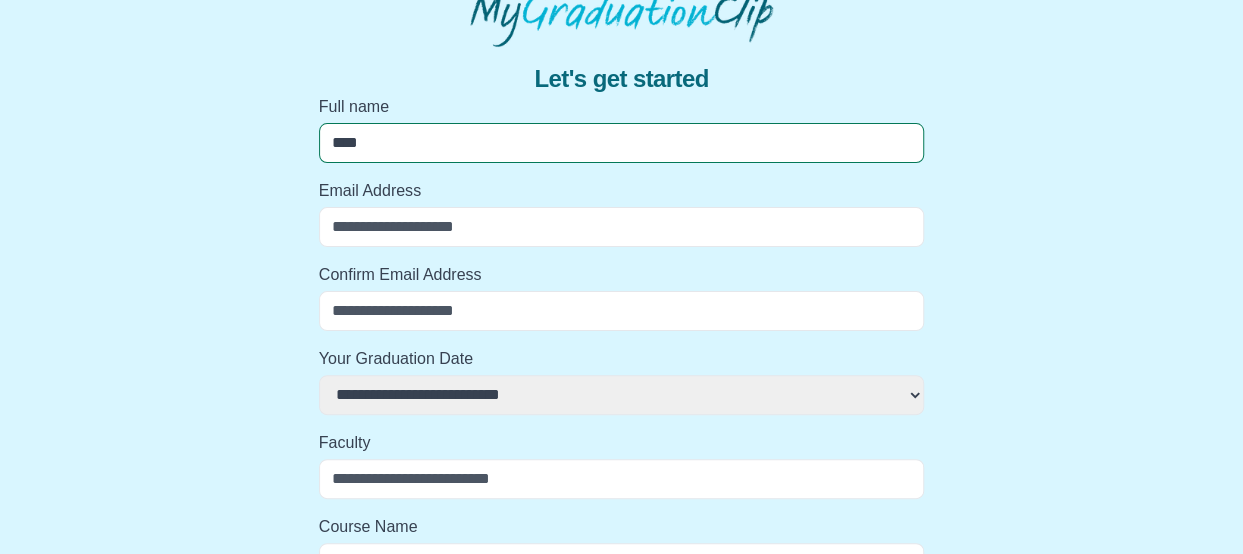 select 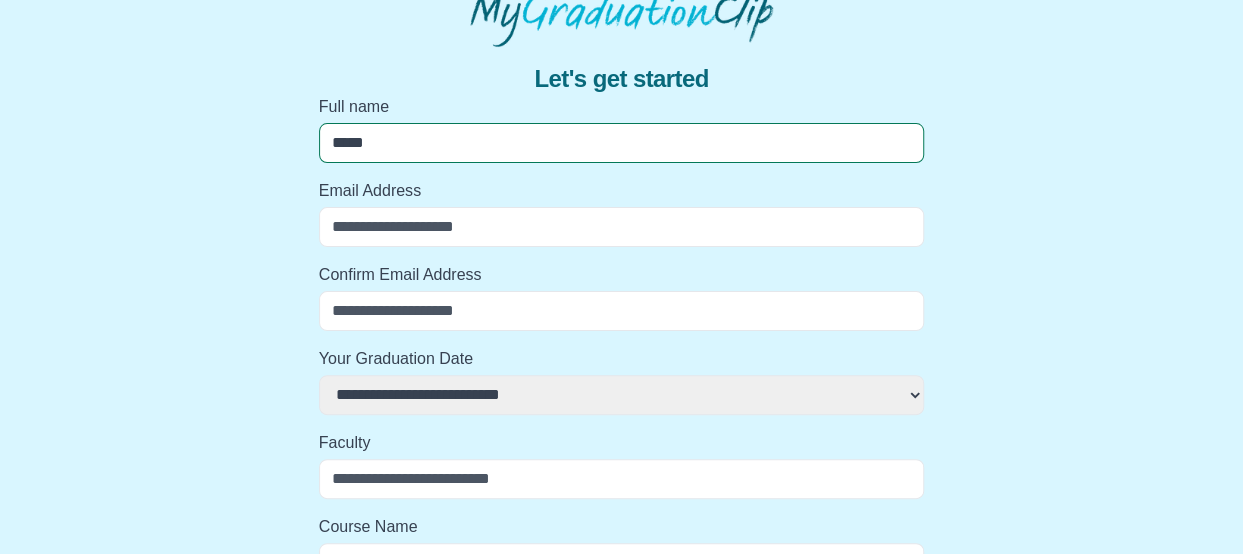 select 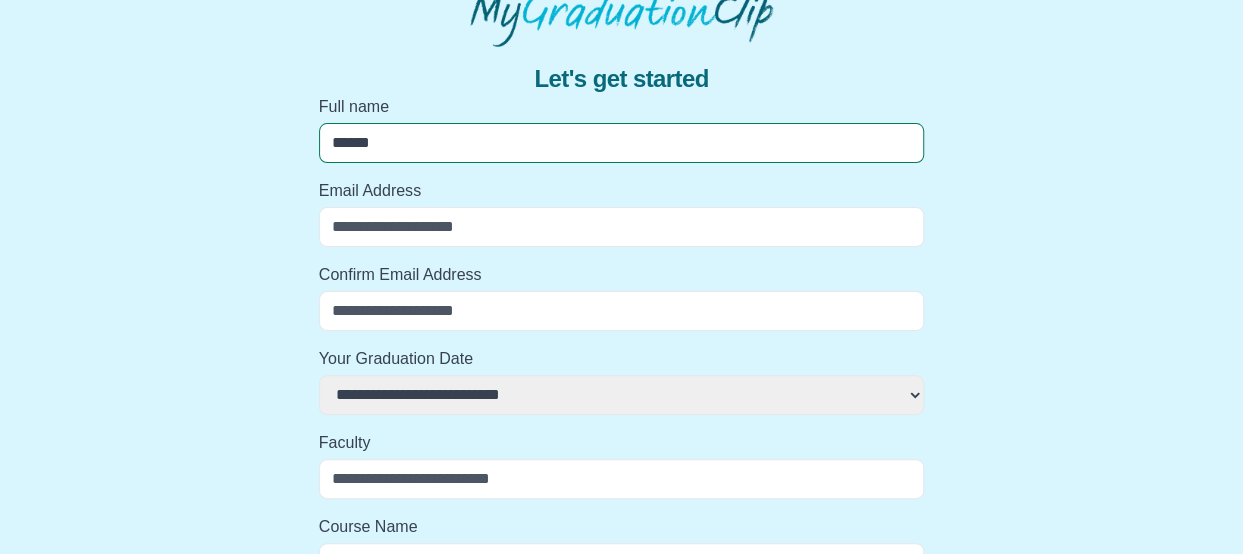 select 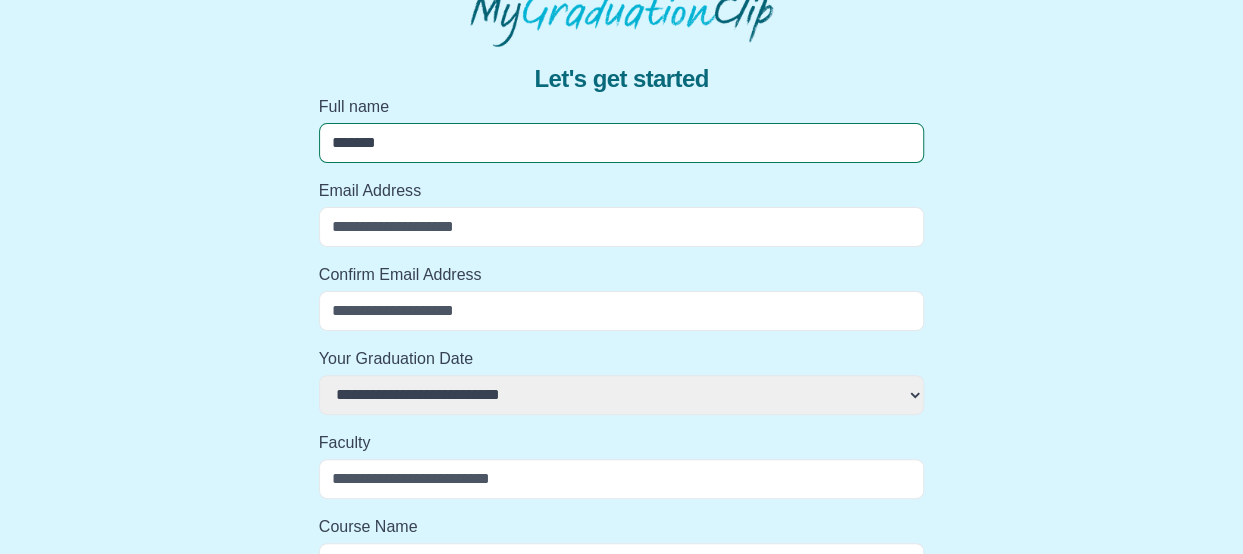 select 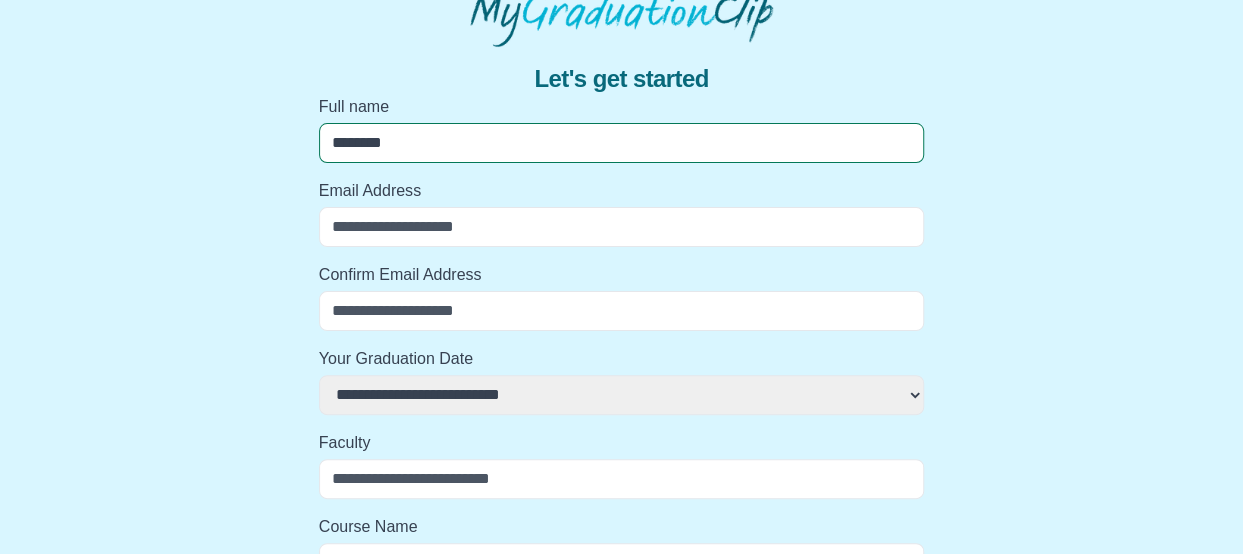 select 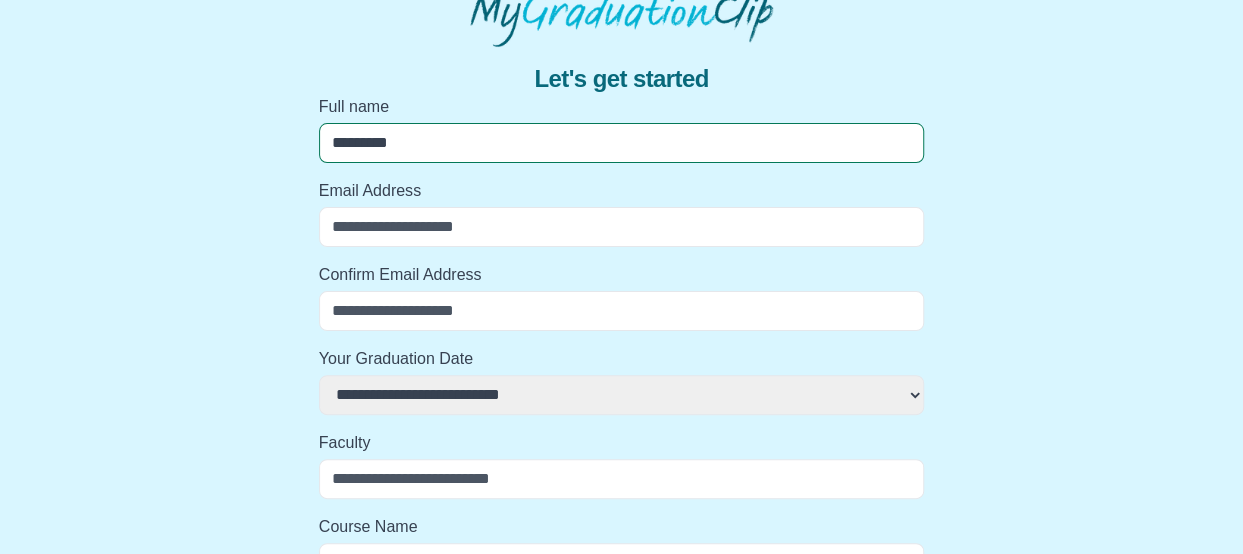 select 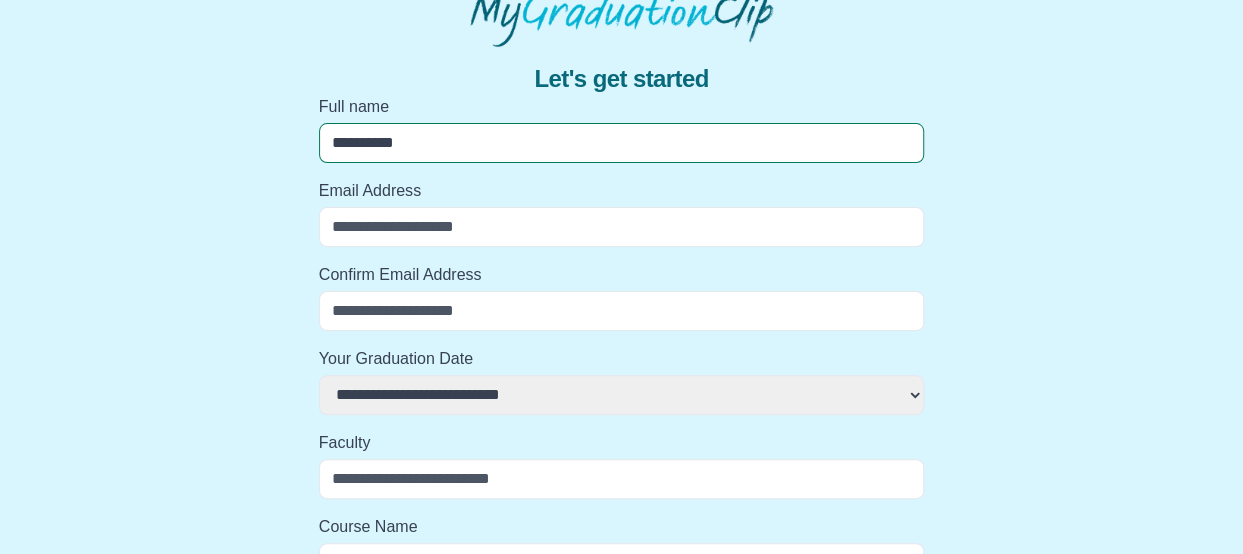 select 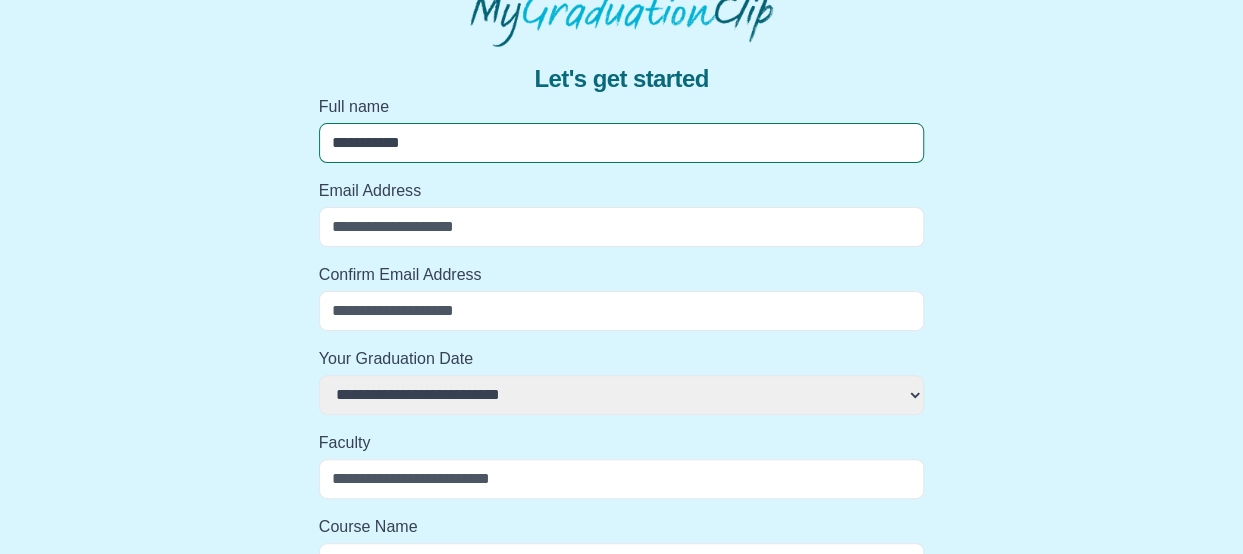 select 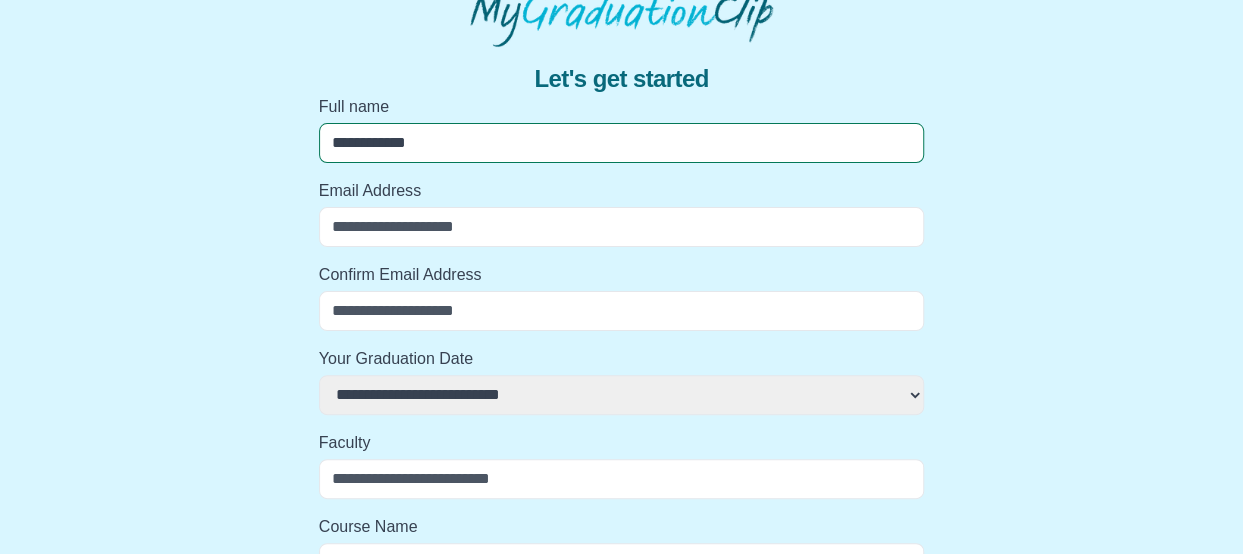 select 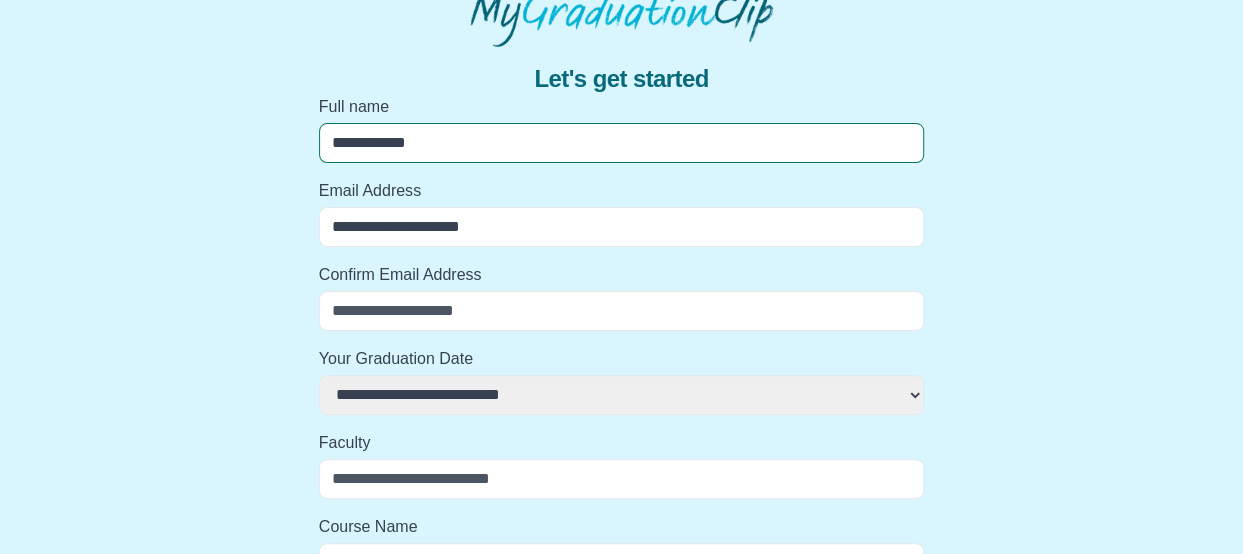 type on "**********" 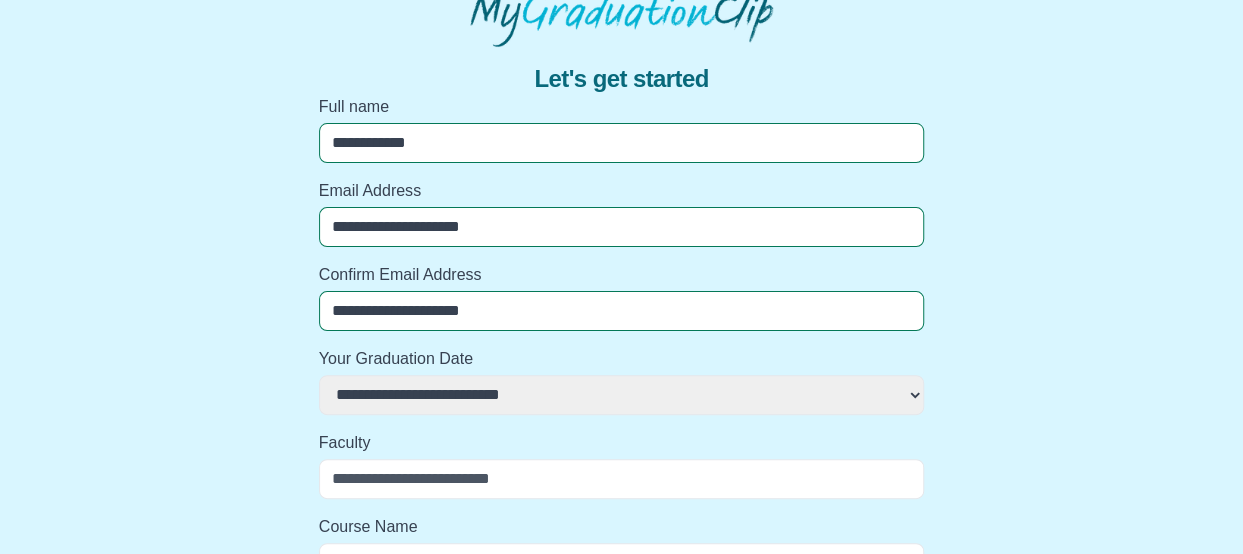 click on "**********" at bounding box center (622, 395) 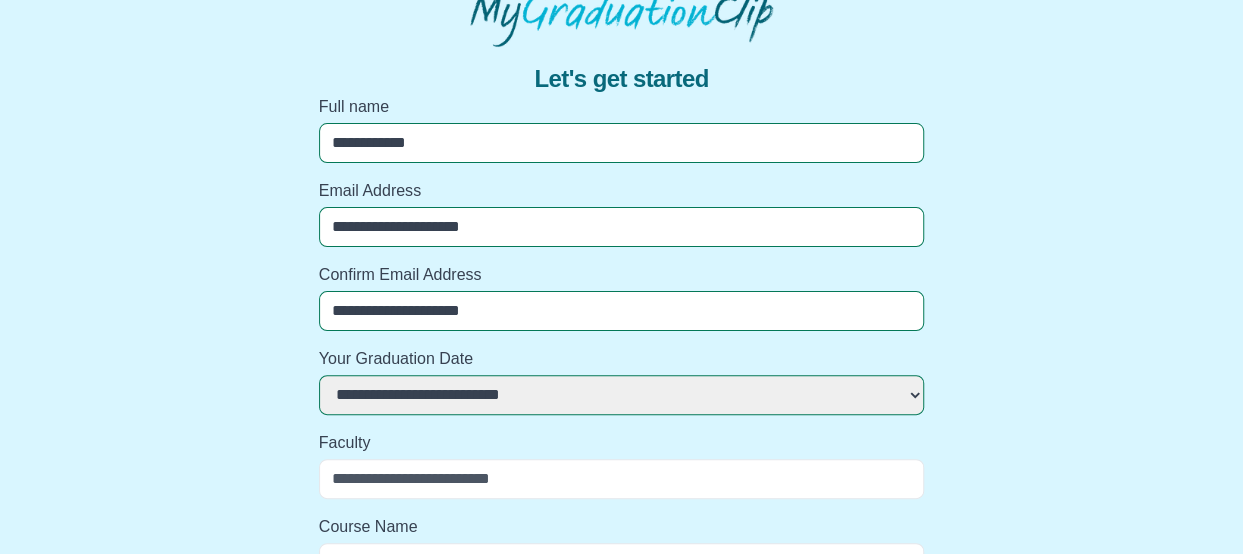 click on "Faculty" at bounding box center (622, 479) 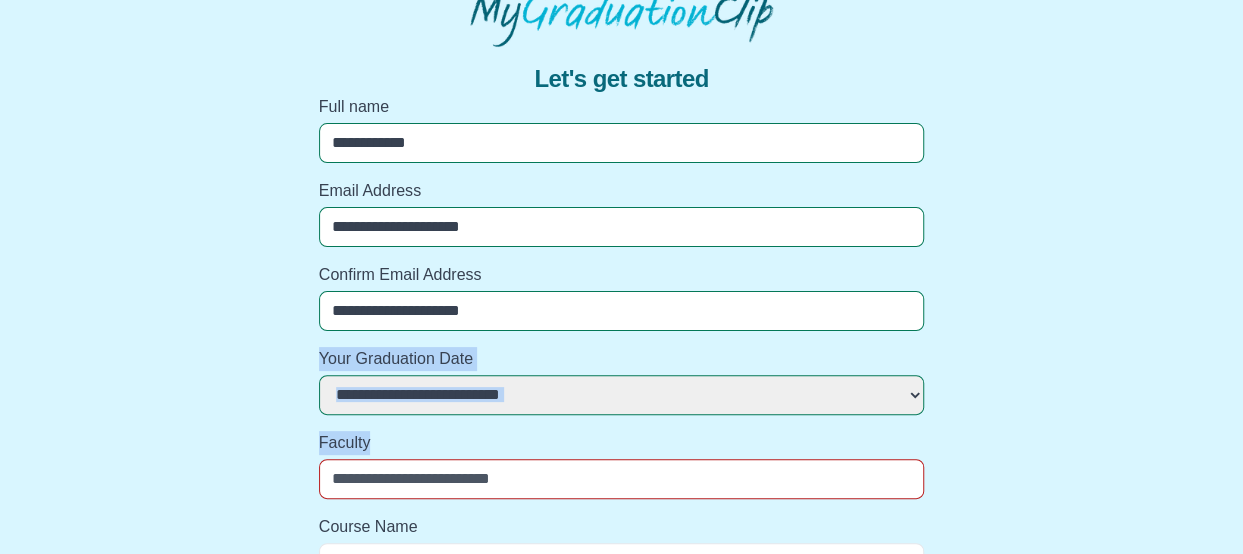 drag, startPoint x: 1241, startPoint y: 315, endPoint x: 1258, endPoint y: 450, distance: 136.06616 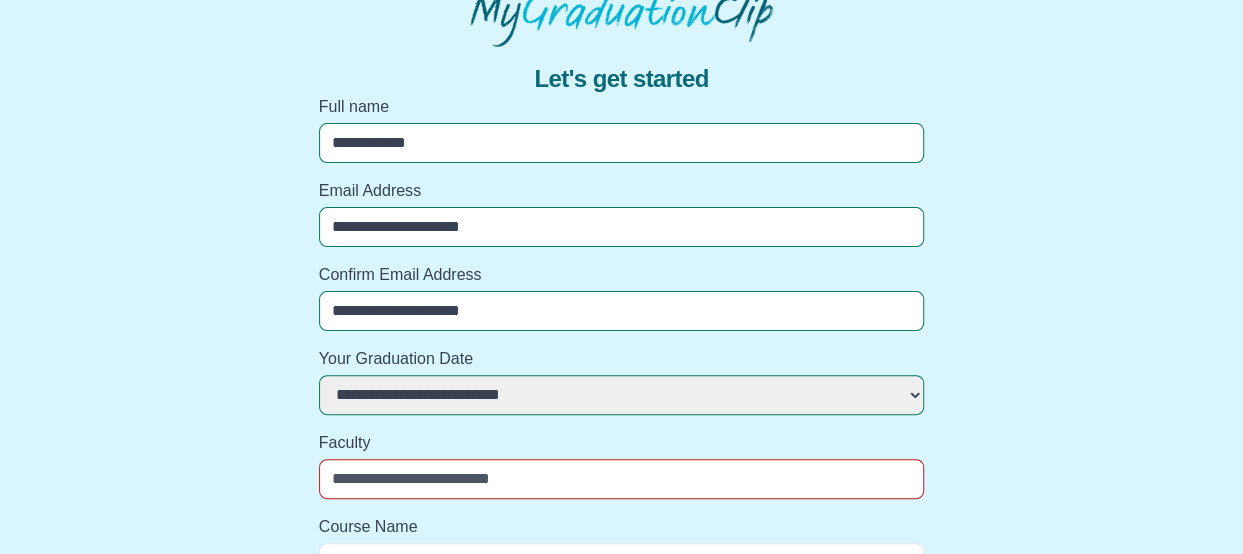 drag, startPoint x: 1258, startPoint y: 450, endPoint x: 1142, endPoint y: 215, distance: 262.0706 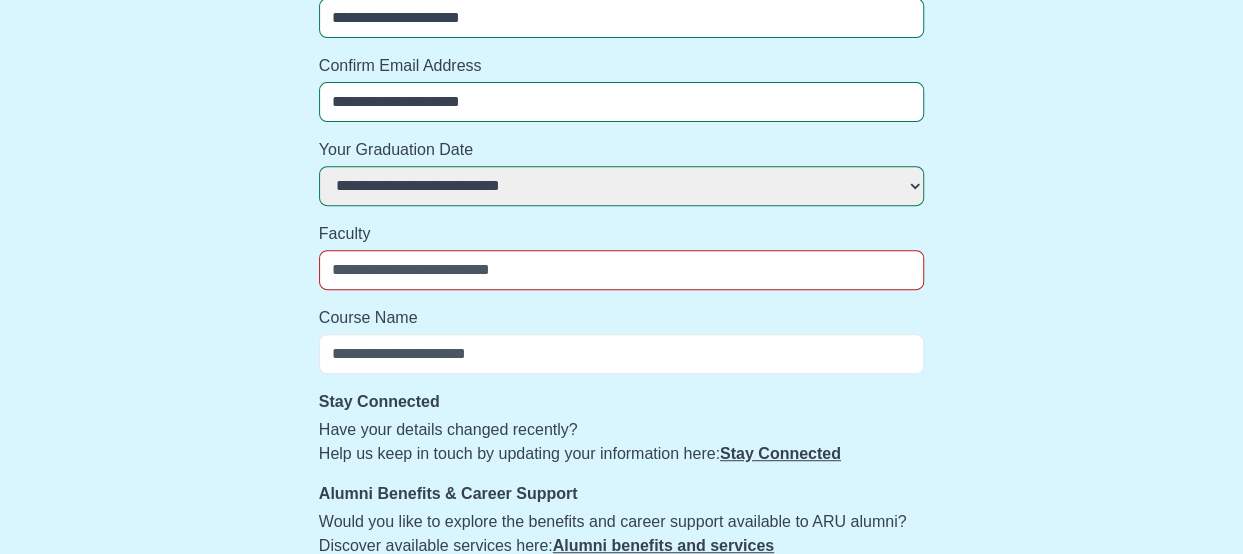 scroll, scrollTop: 382, scrollLeft: 0, axis: vertical 